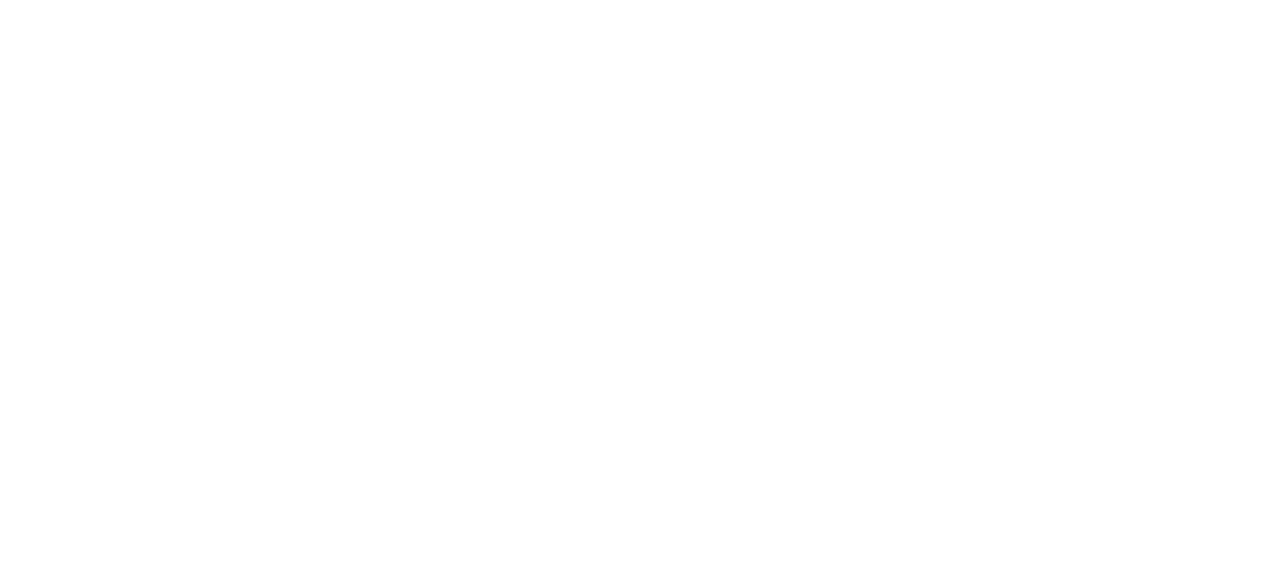scroll, scrollTop: 0, scrollLeft: 0, axis: both 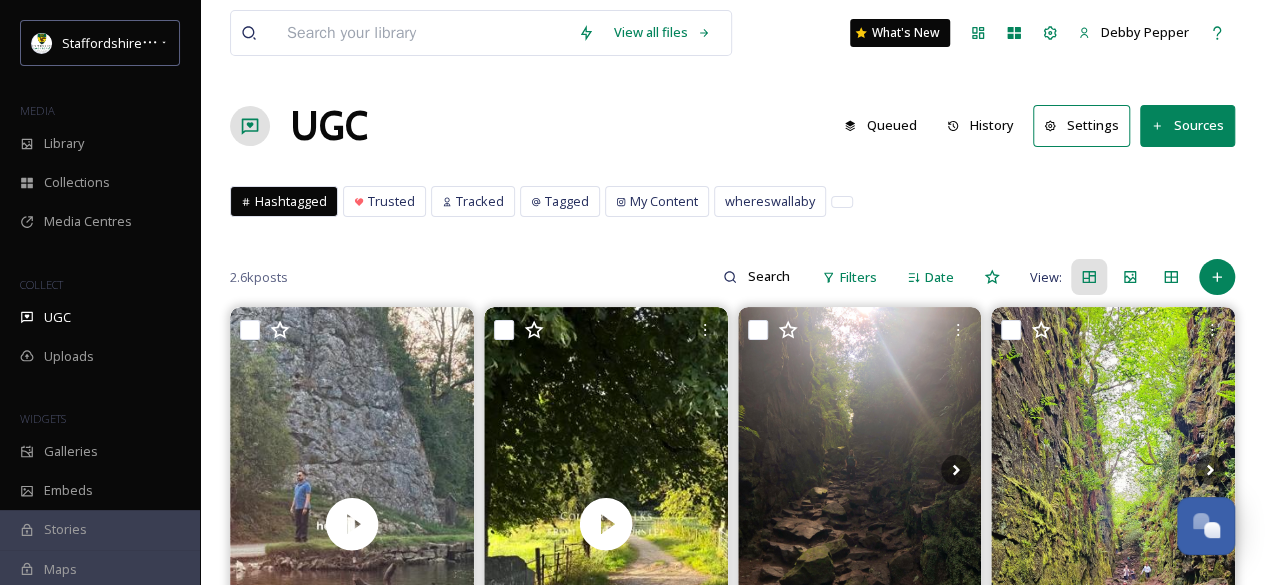 click on "History" at bounding box center [980, 125] 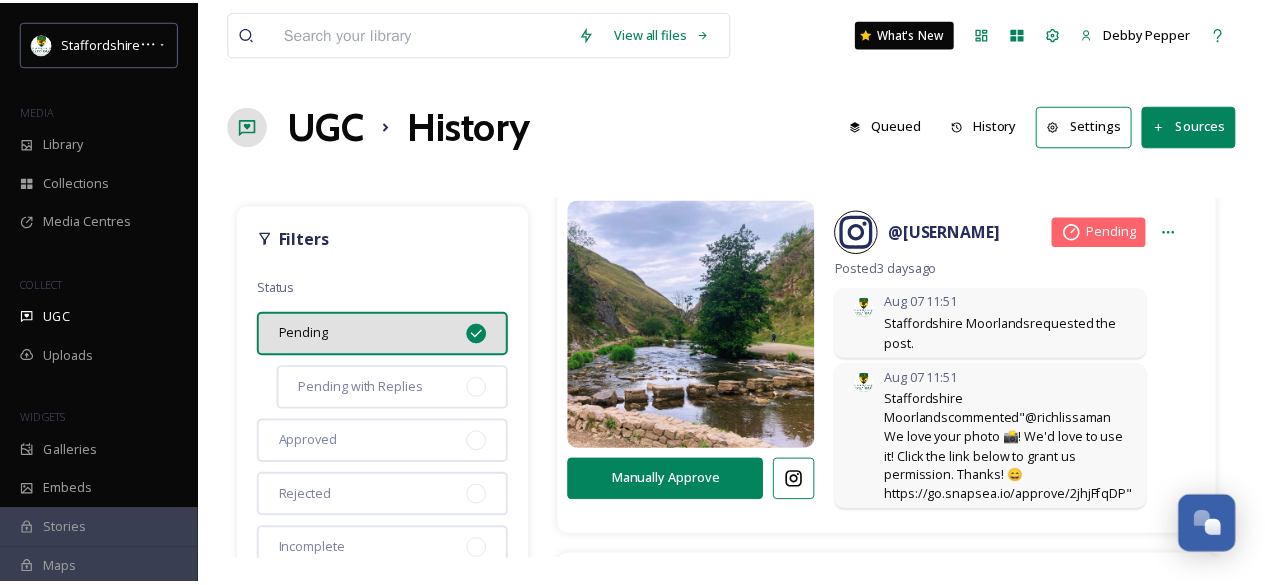 scroll, scrollTop: 0, scrollLeft: 0, axis: both 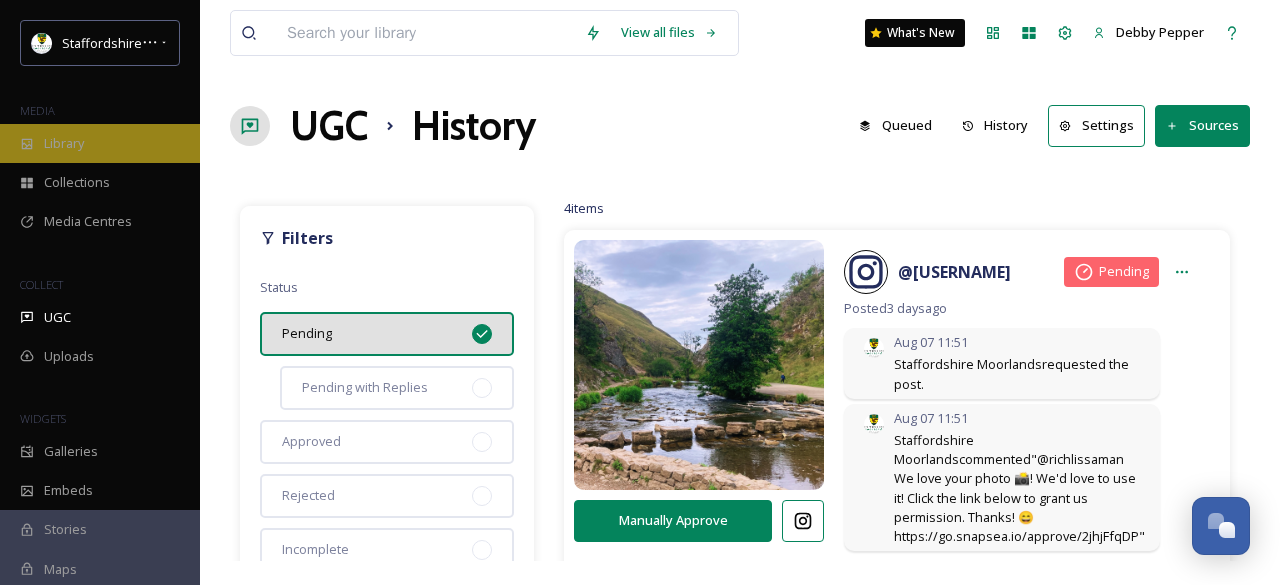 click on "Library" at bounding box center [100, 143] 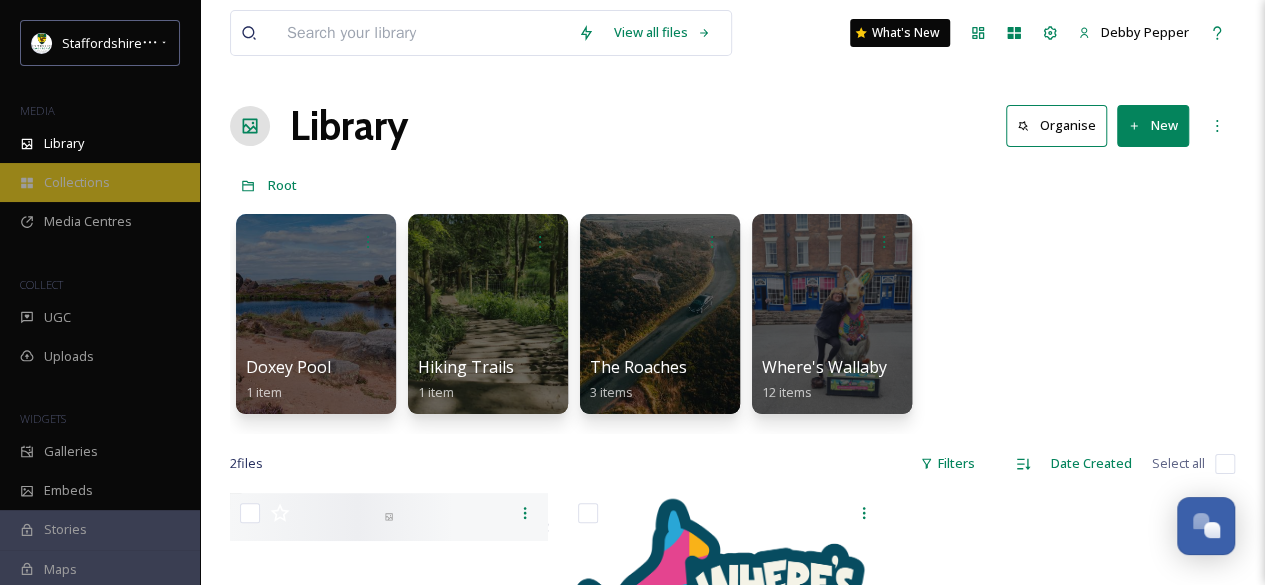click on "Collections" at bounding box center [77, 182] 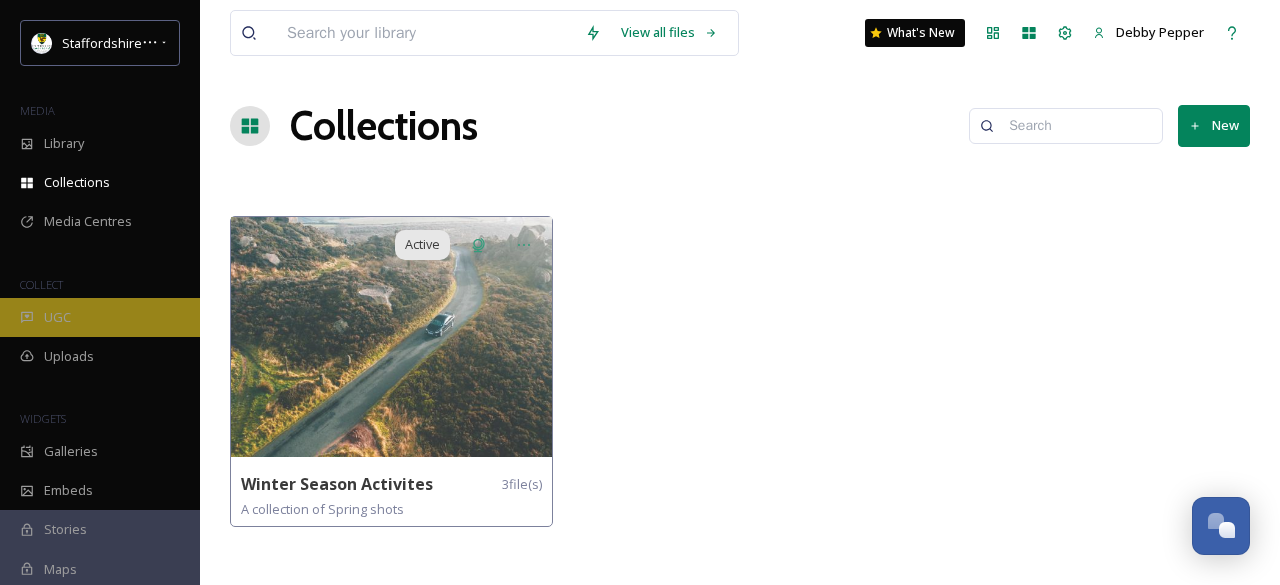 click on "UGC" at bounding box center (57, 317) 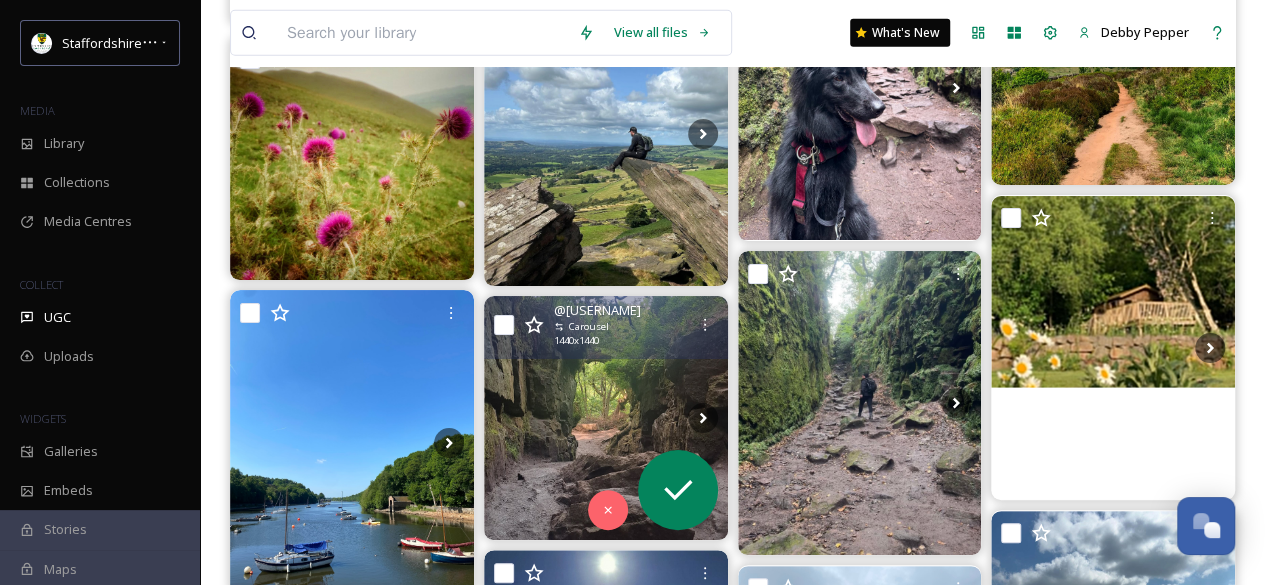 scroll, scrollTop: 10300, scrollLeft: 0, axis: vertical 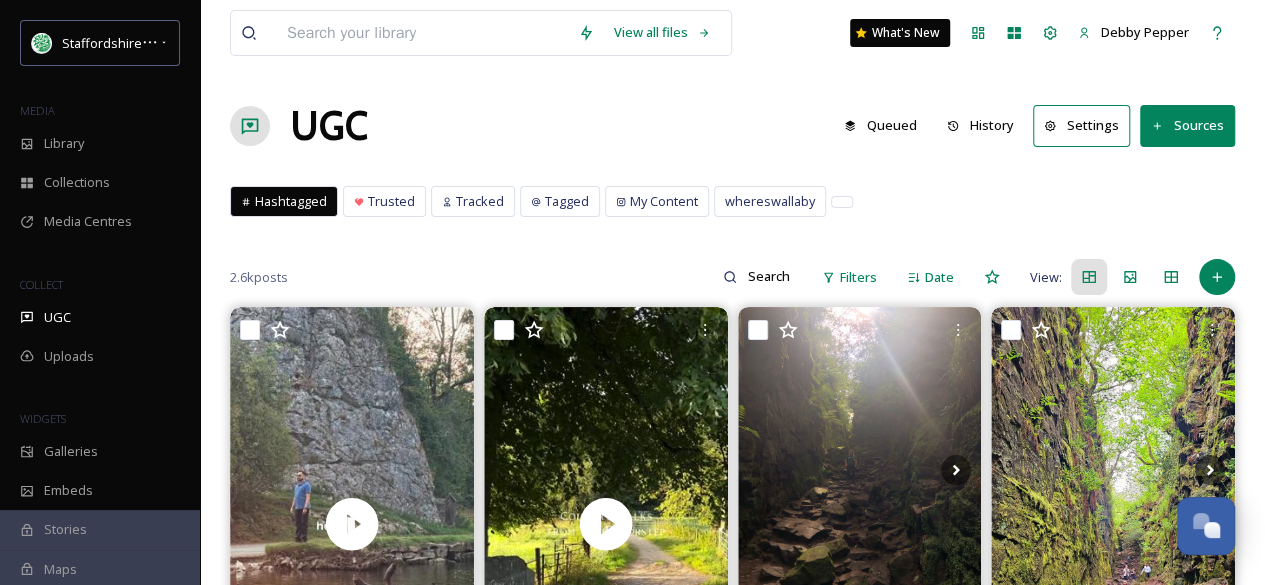 click on "History" at bounding box center (980, 125) 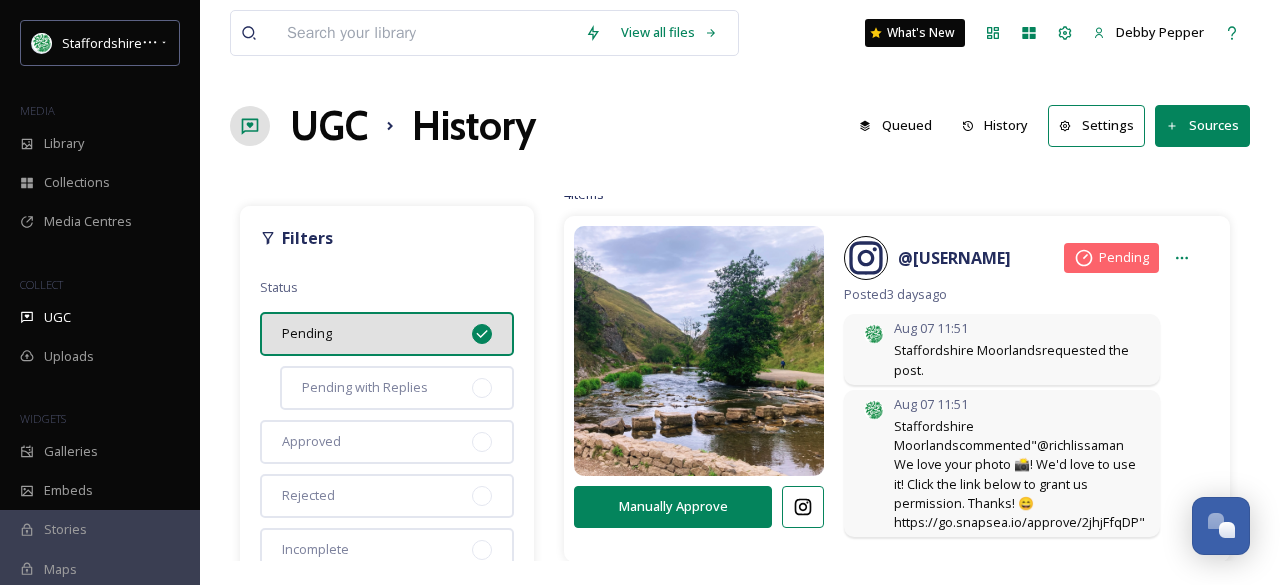 scroll, scrollTop: 0, scrollLeft: 0, axis: both 